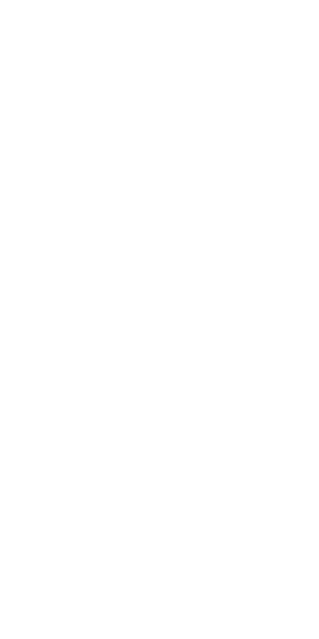 scroll, scrollTop: 0, scrollLeft: 0, axis: both 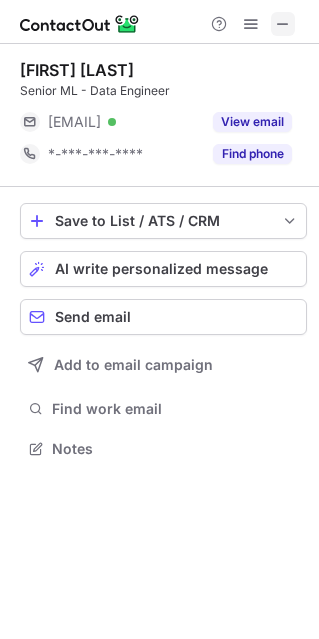 click at bounding box center (283, 24) 